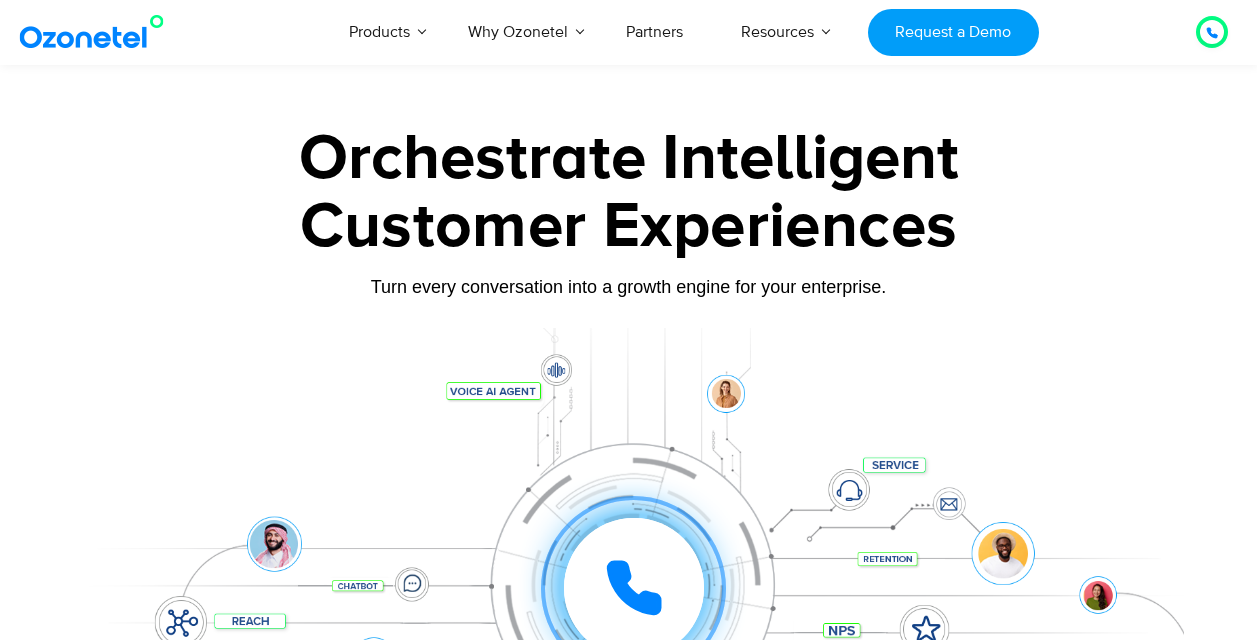 scroll, scrollTop: 300, scrollLeft: 0, axis: vertical 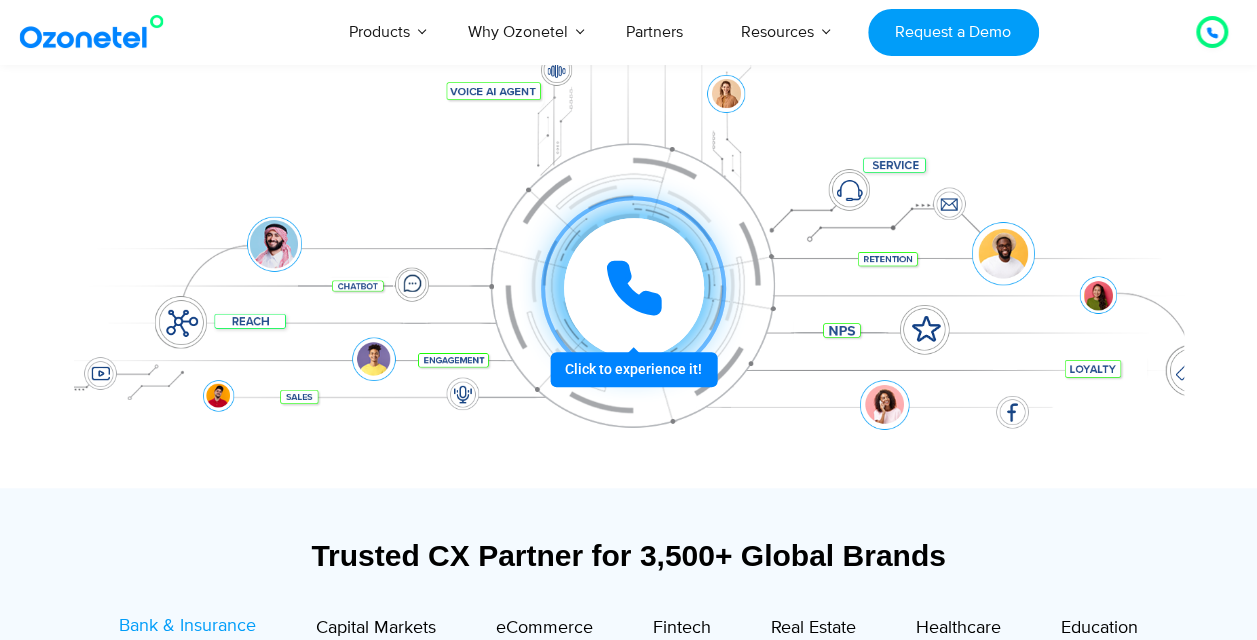 click 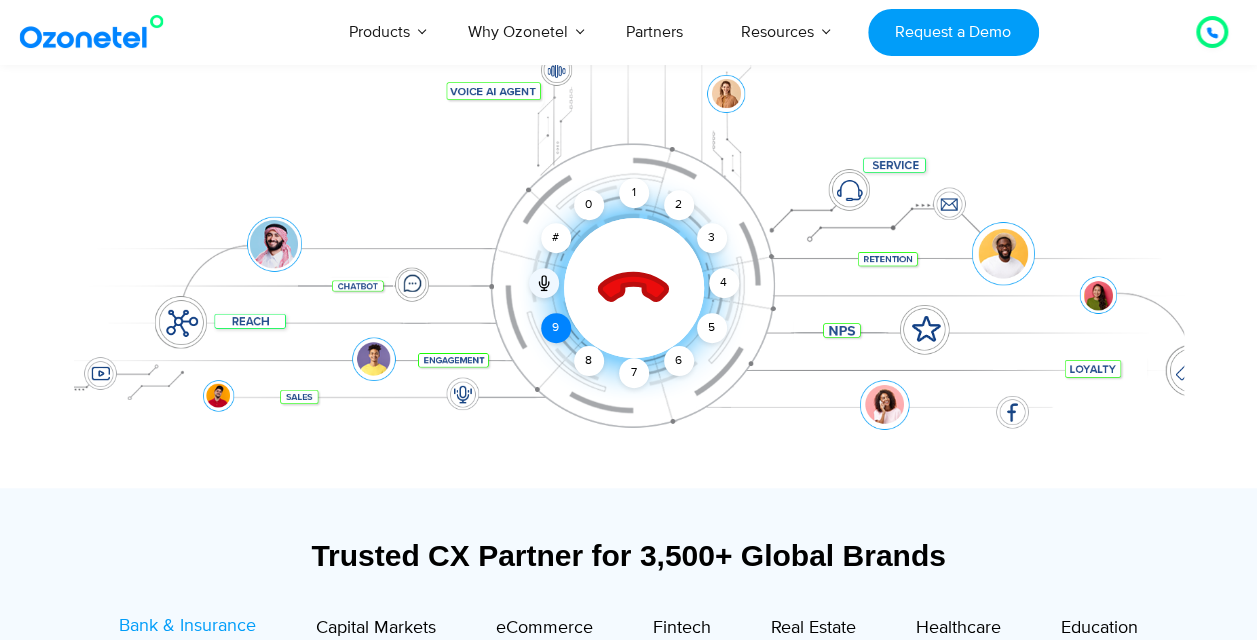 click on "9" at bounding box center [556, 328] 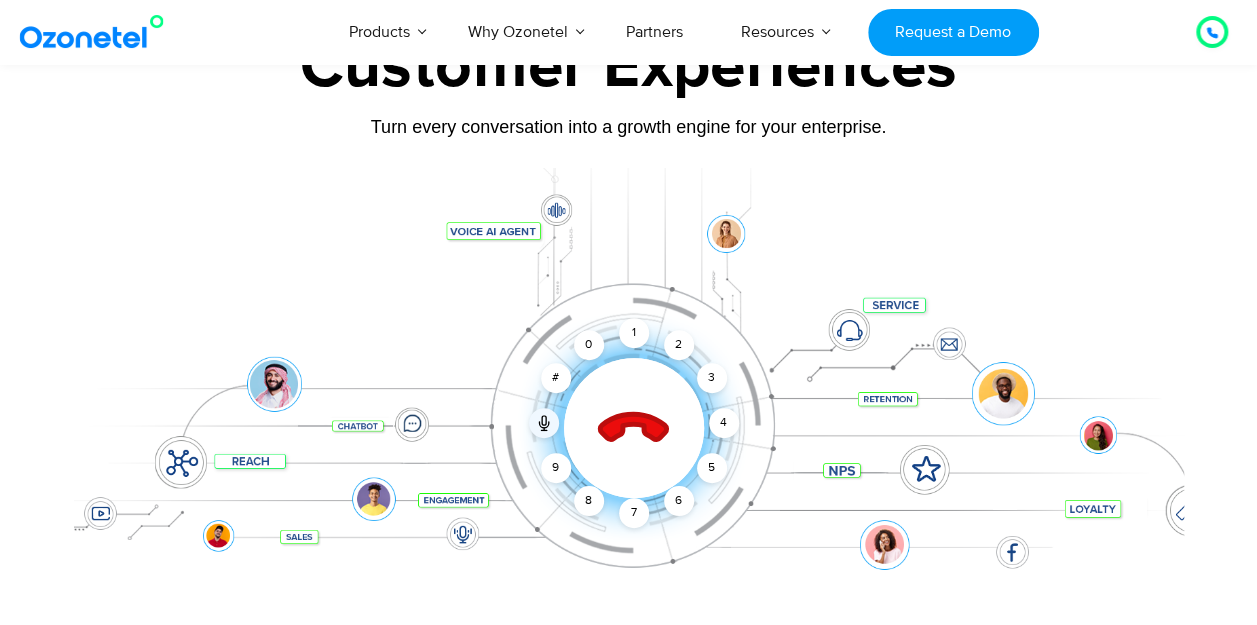 scroll, scrollTop: 300, scrollLeft: 0, axis: vertical 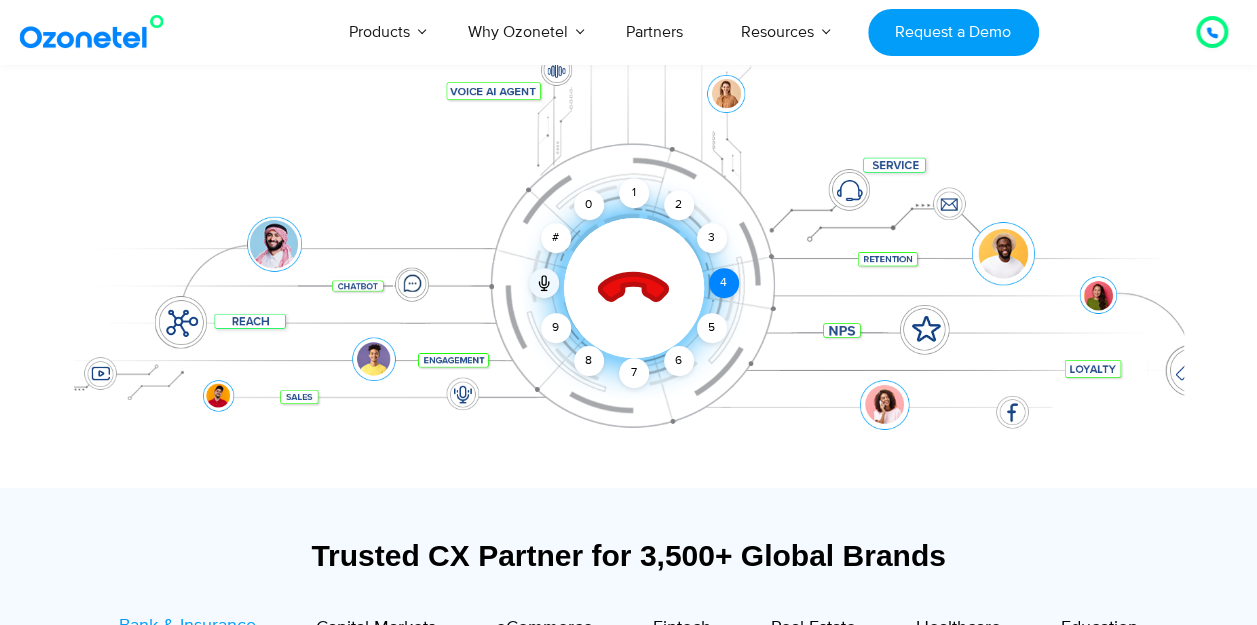 click on "4" at bounding box center [724, 283] 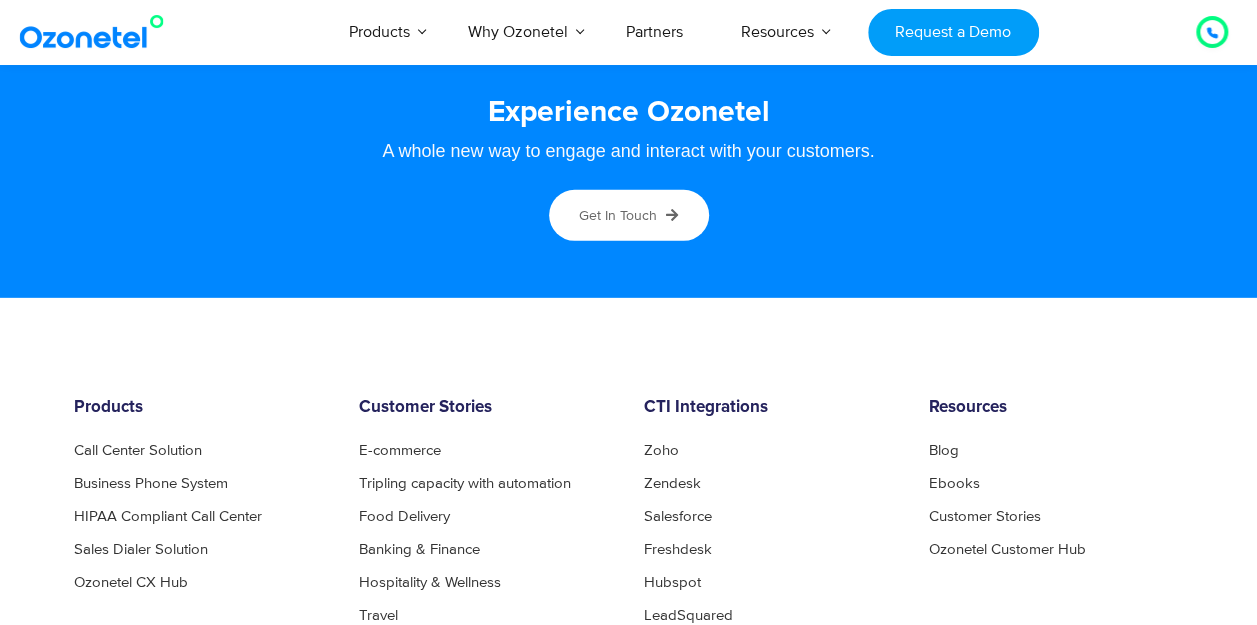 scroll, scrollTop: 10856, scrollLeft: 0, axis: vertical 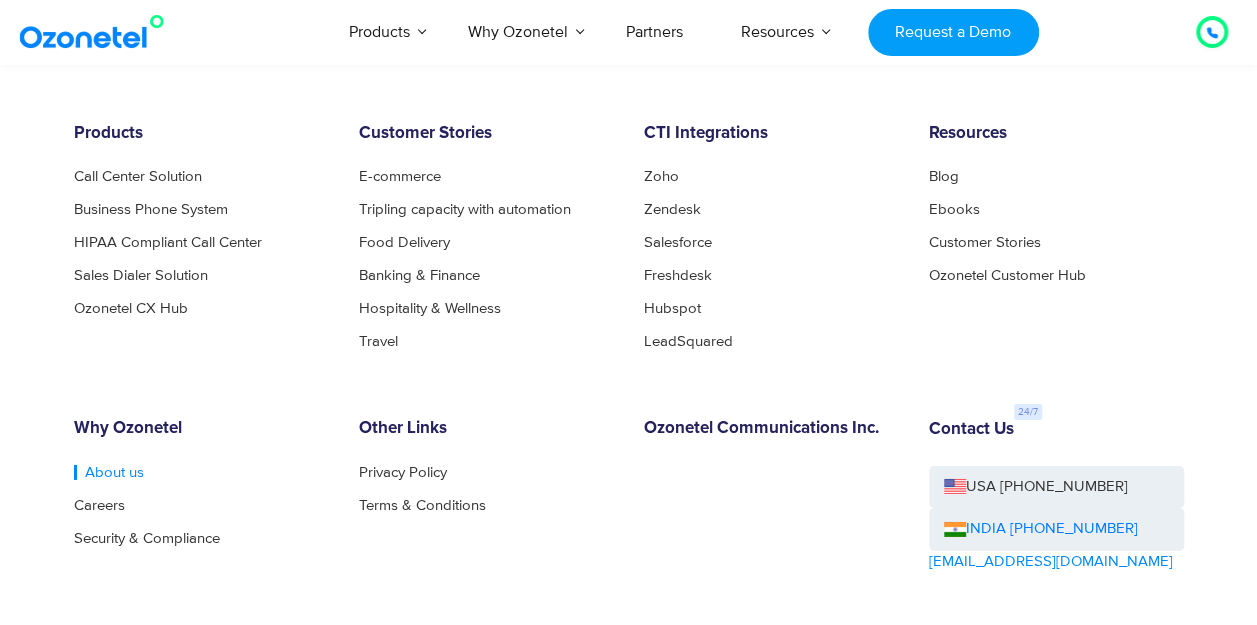 click on "About us" at bounding box center (109, 472) 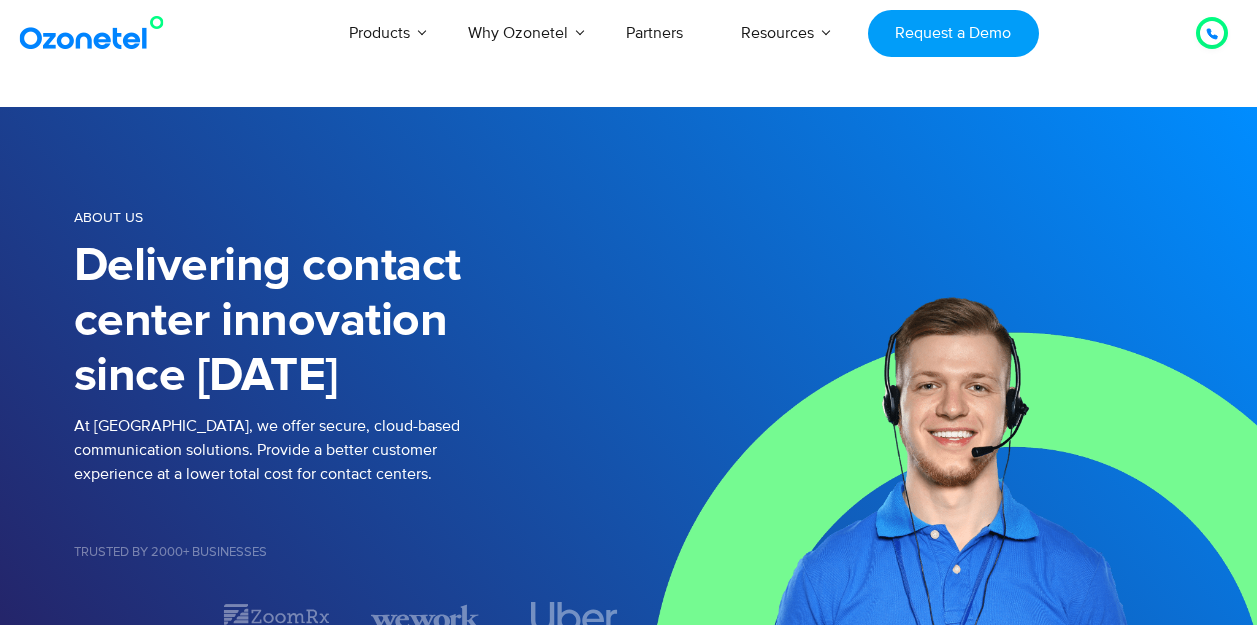 scroll, scrollTop: 100, scrollLeft: 0, axis: vertical 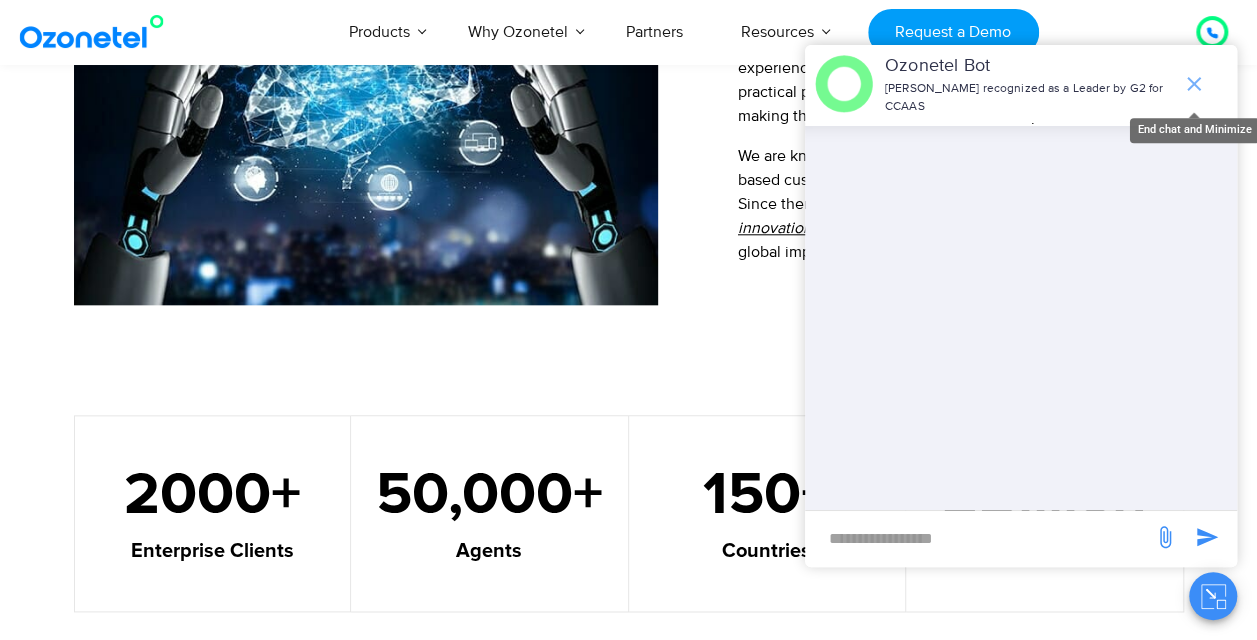 click 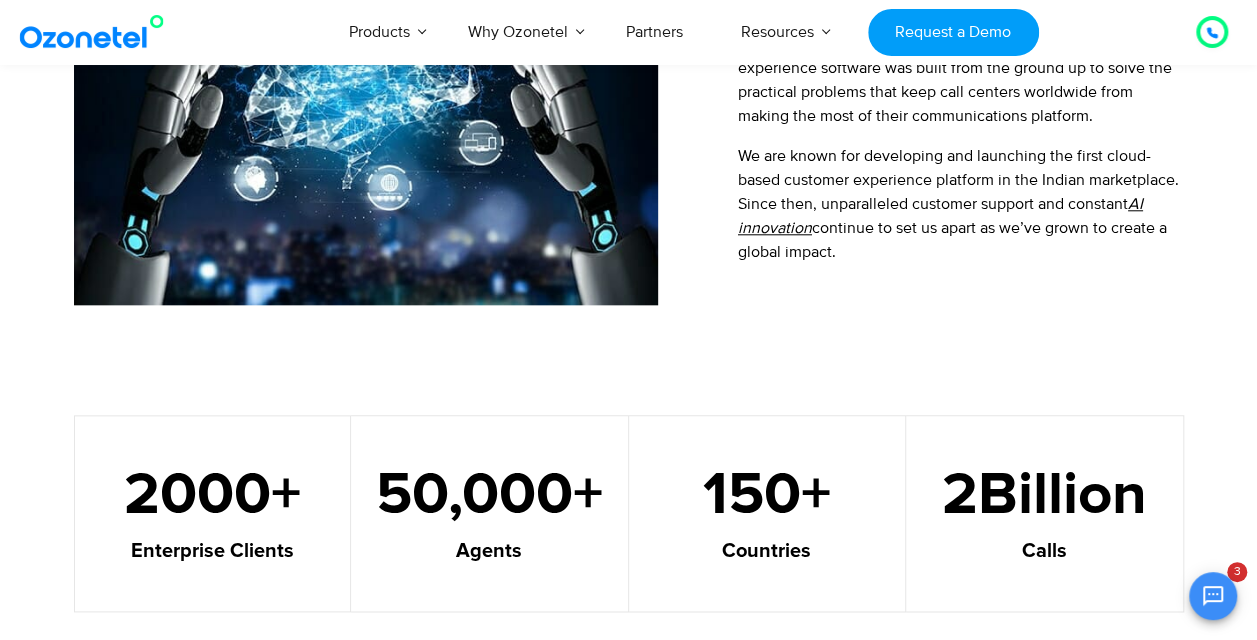 click on "This is our story
Ozonetel was founded in 2007 by an experienced team of technologists and entrepreneurs. Our full-stack customer experience software was built from the ground up to solve the practical problems that keep call centers worldwide from making the most of their communications platform.
We are known for developing and launching the first cloud-based customer experience platform in the Indian marketplace. Since then, unparalleled customer support and constant  AI innovation  continue to set us apart as we’ve grown to create a global impact." at bounding box center [628, 61] 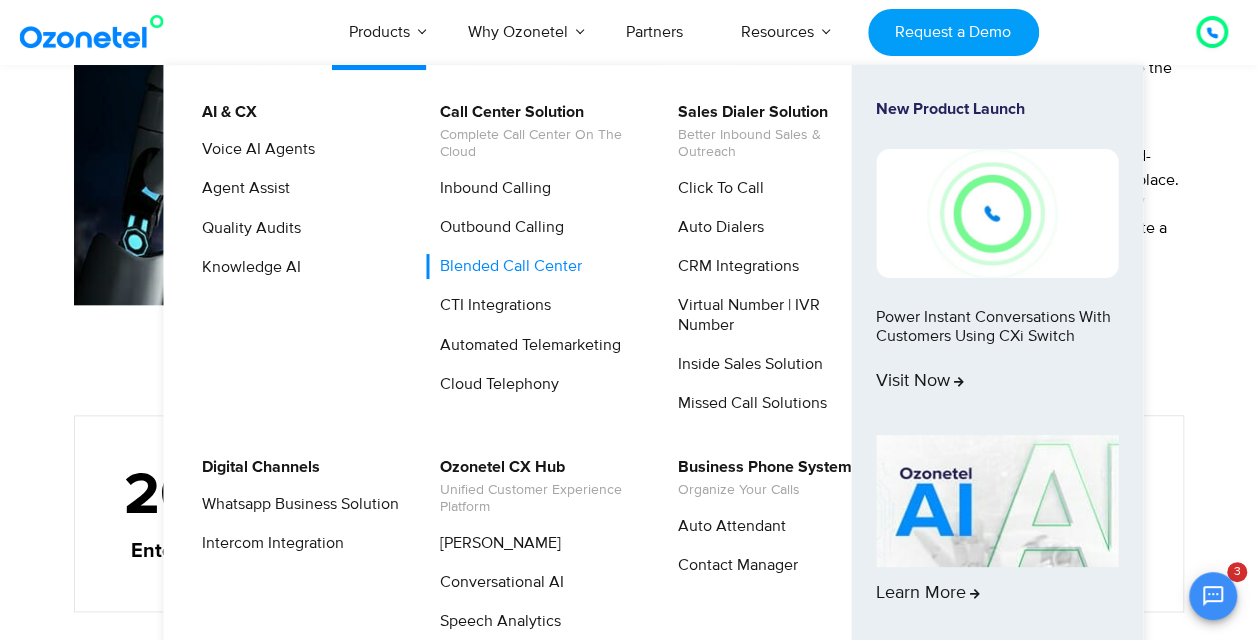 click on "Blended Call Center" at bounding box center (506, 266) 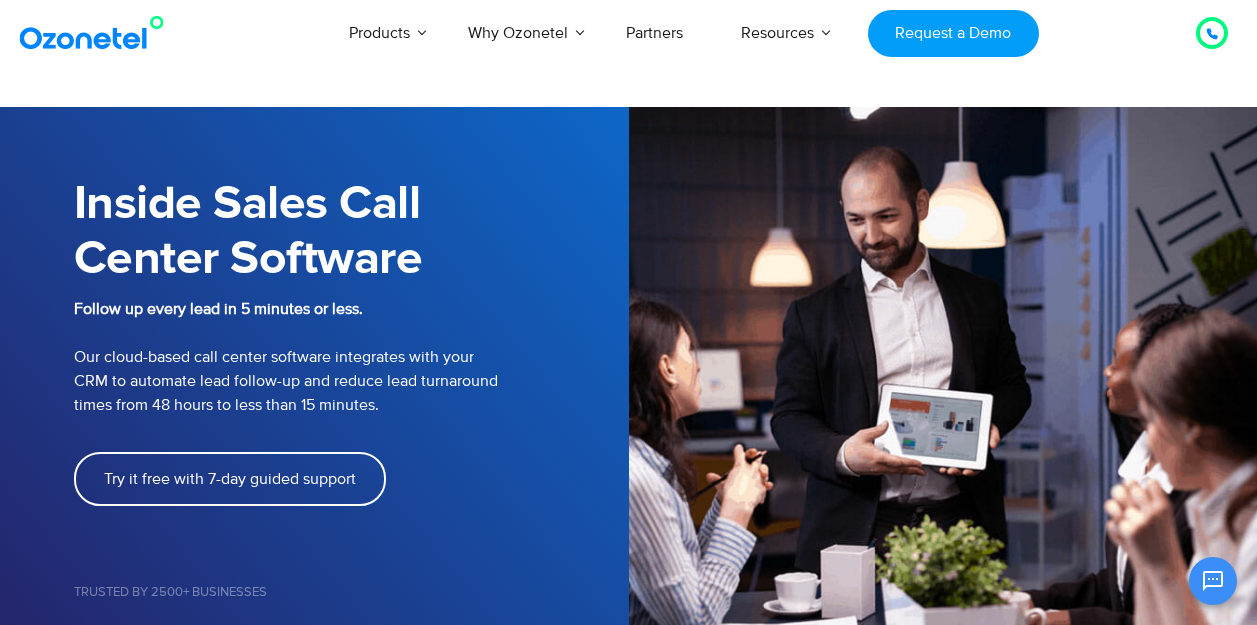 scroll, scrollTop: 0, scrollLeft: 0, axis: both 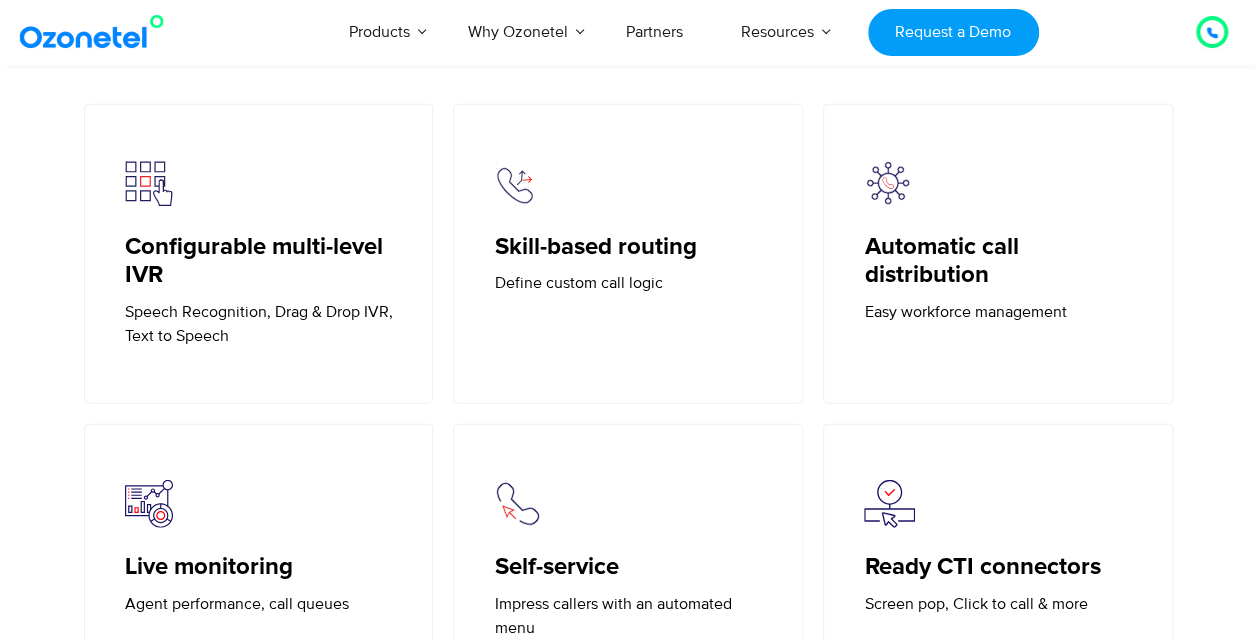 click on "Skill-based routing" at bounding box center [628, 247] 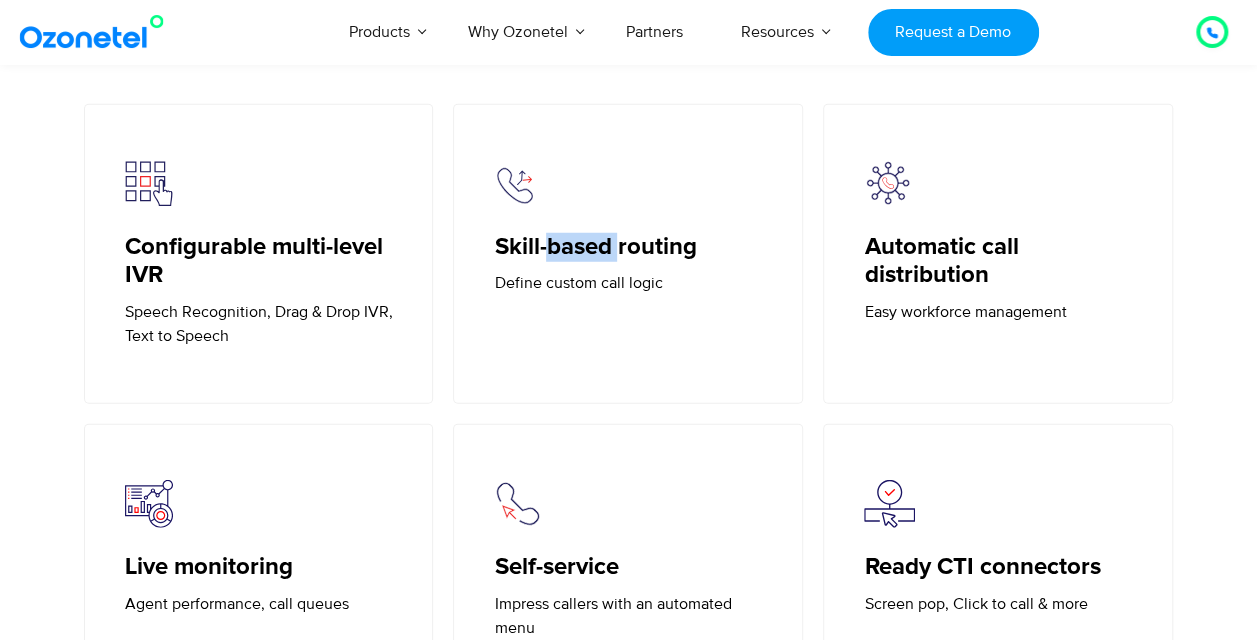 click on "Skill-based routing" at bounding box center [628, 247] 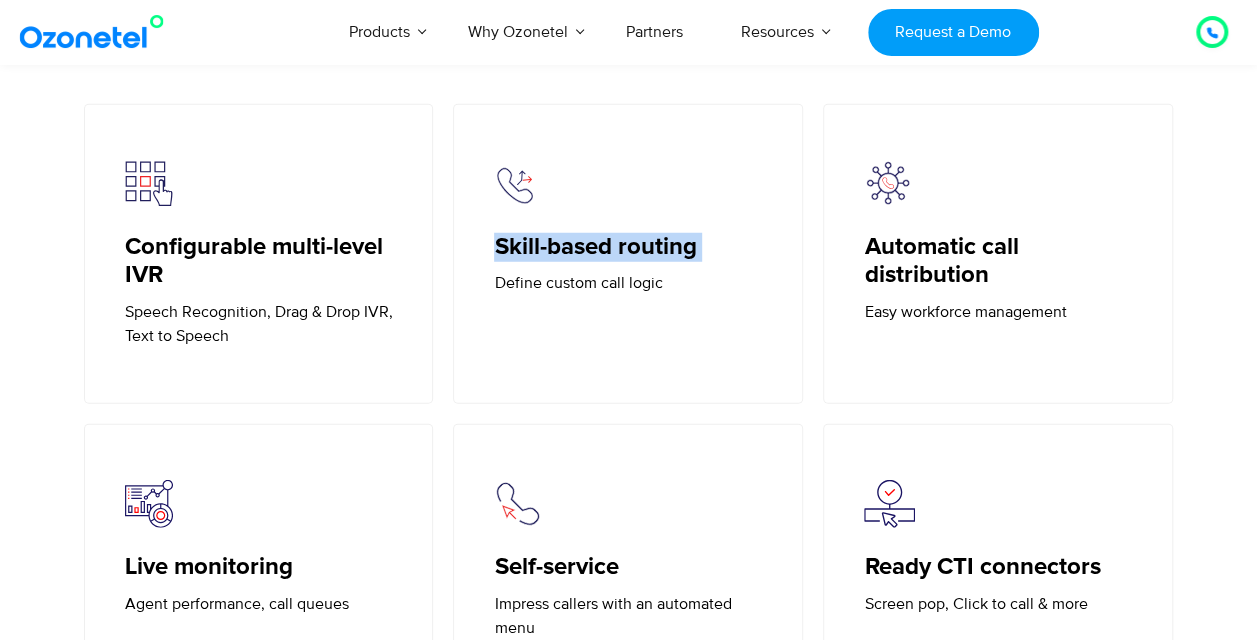 click on "Skill-based routing" at bounding box center (628, 247) 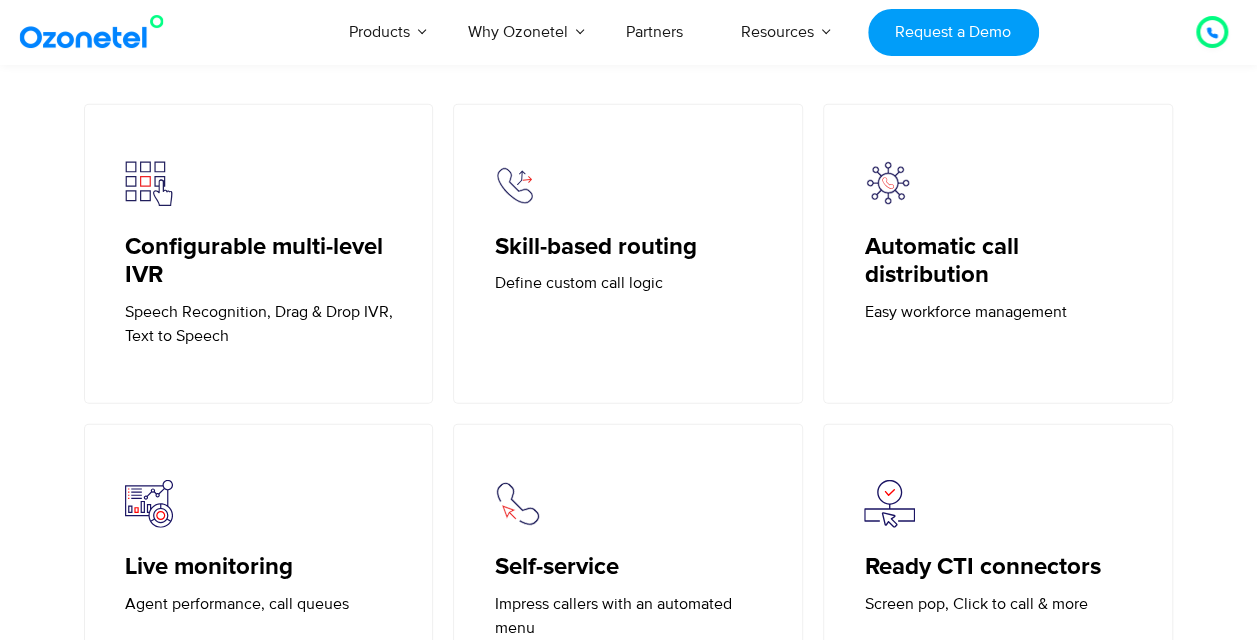 drag, startPoint x: 599, startPoint y: 253, endPoint x: 591, endPoint y: 298, distance: 45.705578 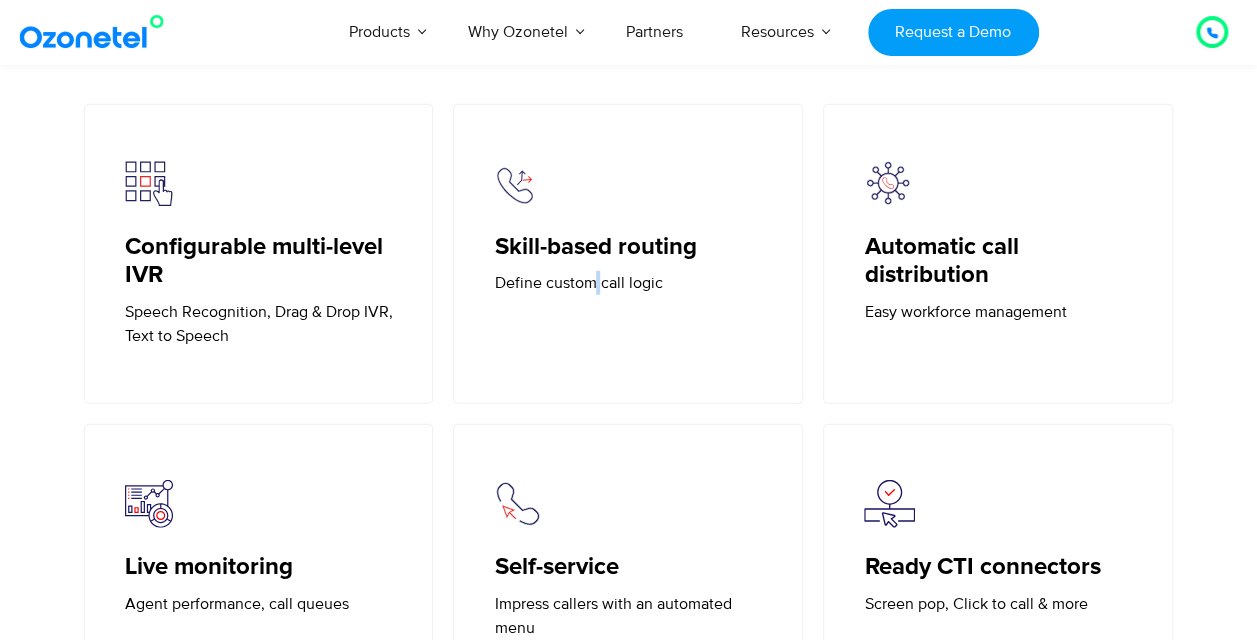 click on "Skill-based routing Define custom call logic" at bounding box center [628, 254] 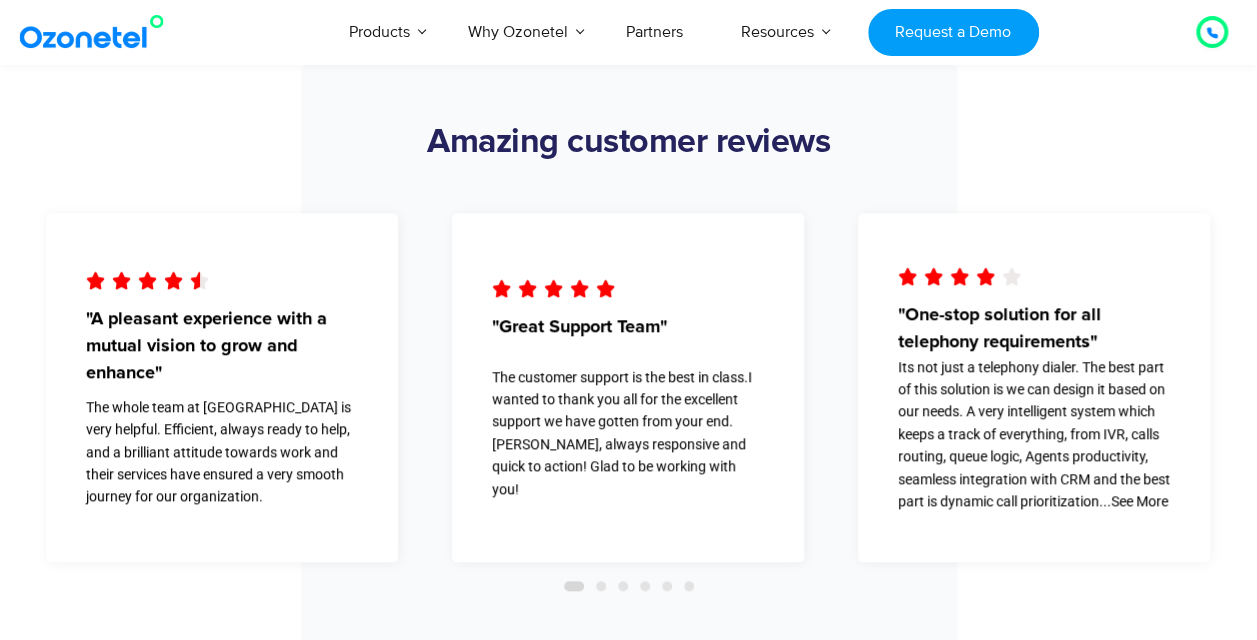 scroll, scrollTop: 4800, scrollLeft: 0, axis: vertical 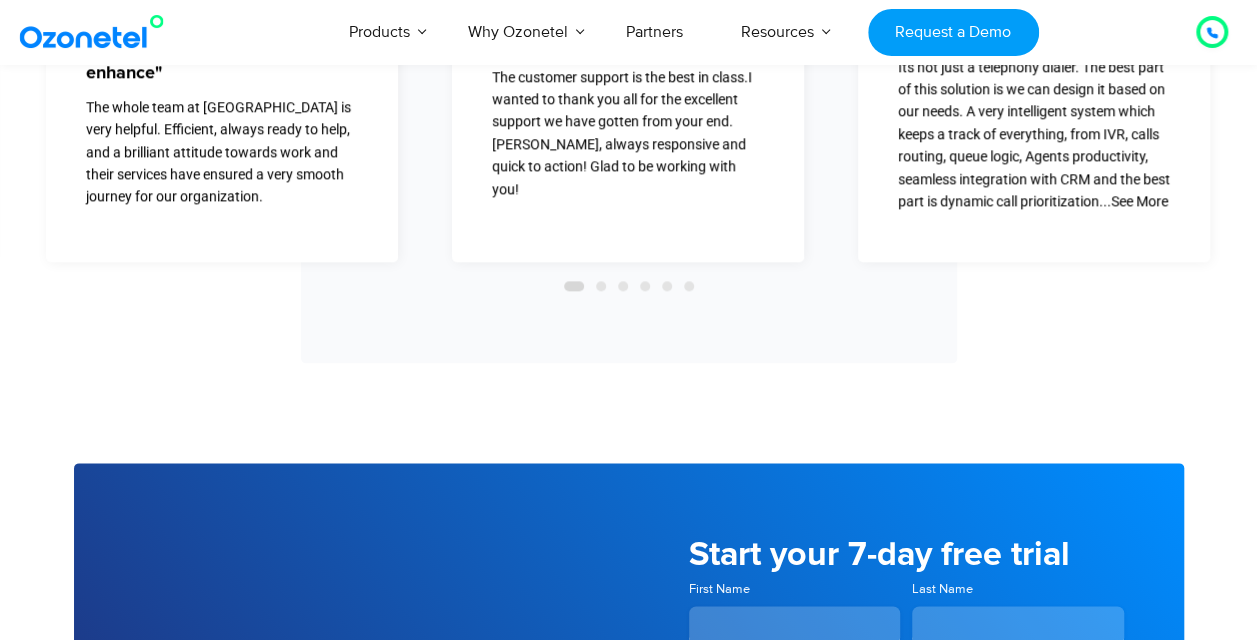 click at bounding box center (628, 286) 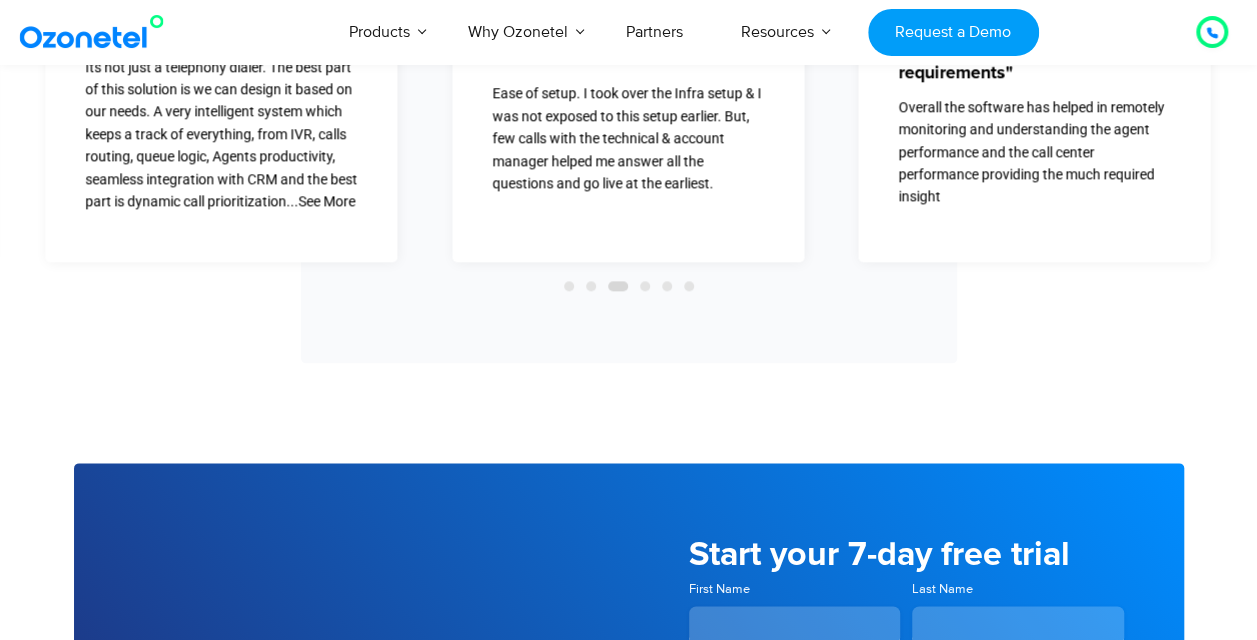 click at bounding box center (645, 286) 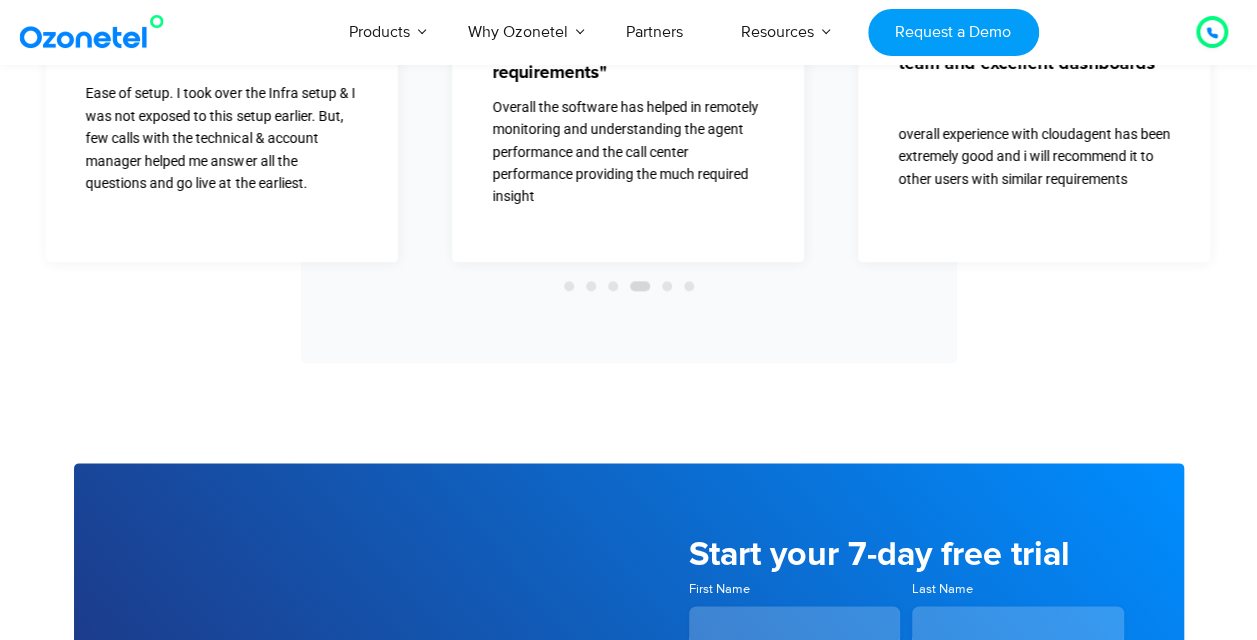 click at bounding box center [667, 286] 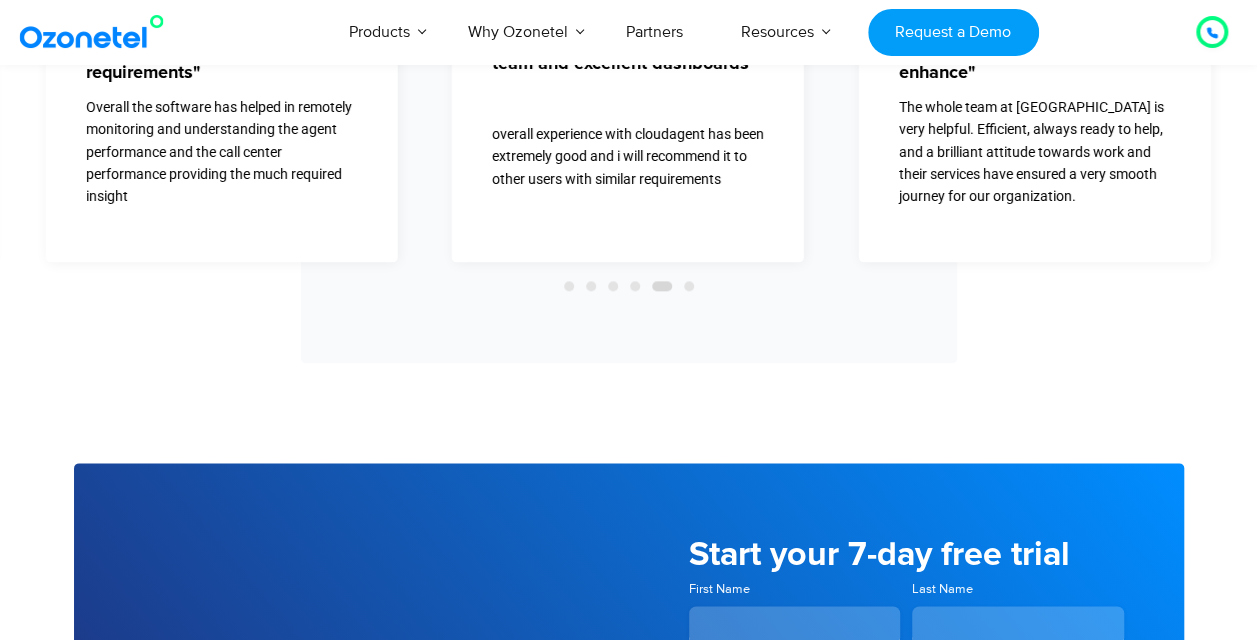 click at bounding box center (689, 286) 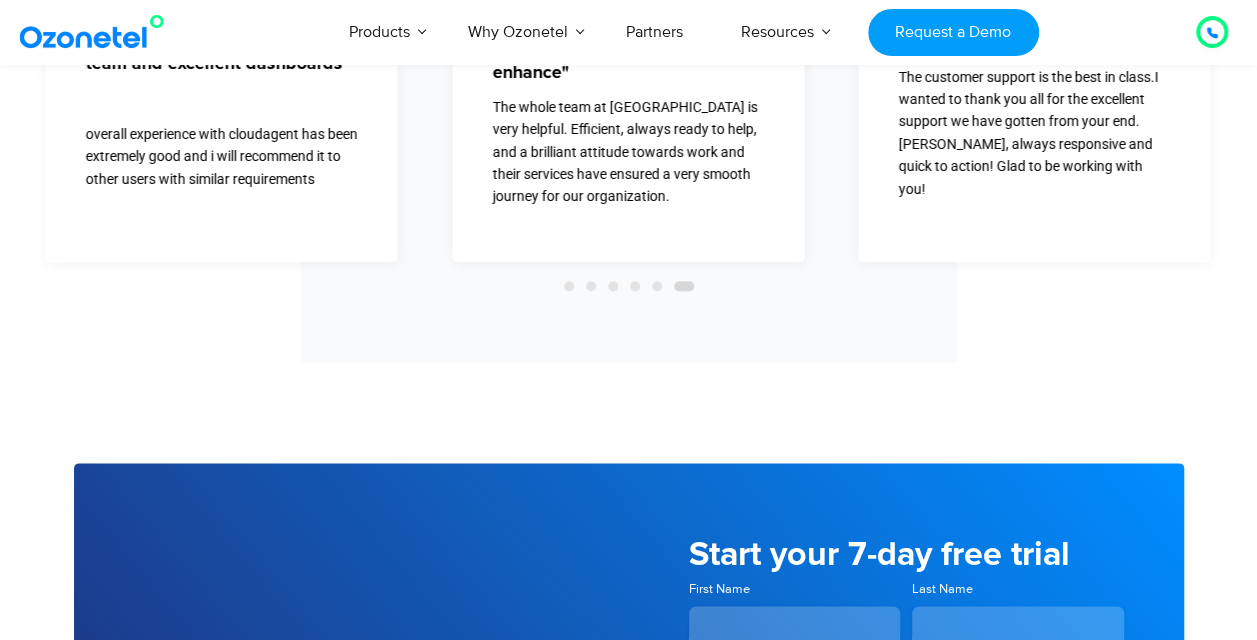 scroll, scrollTop: 5300, scrollLeft: 0, axis: vertical 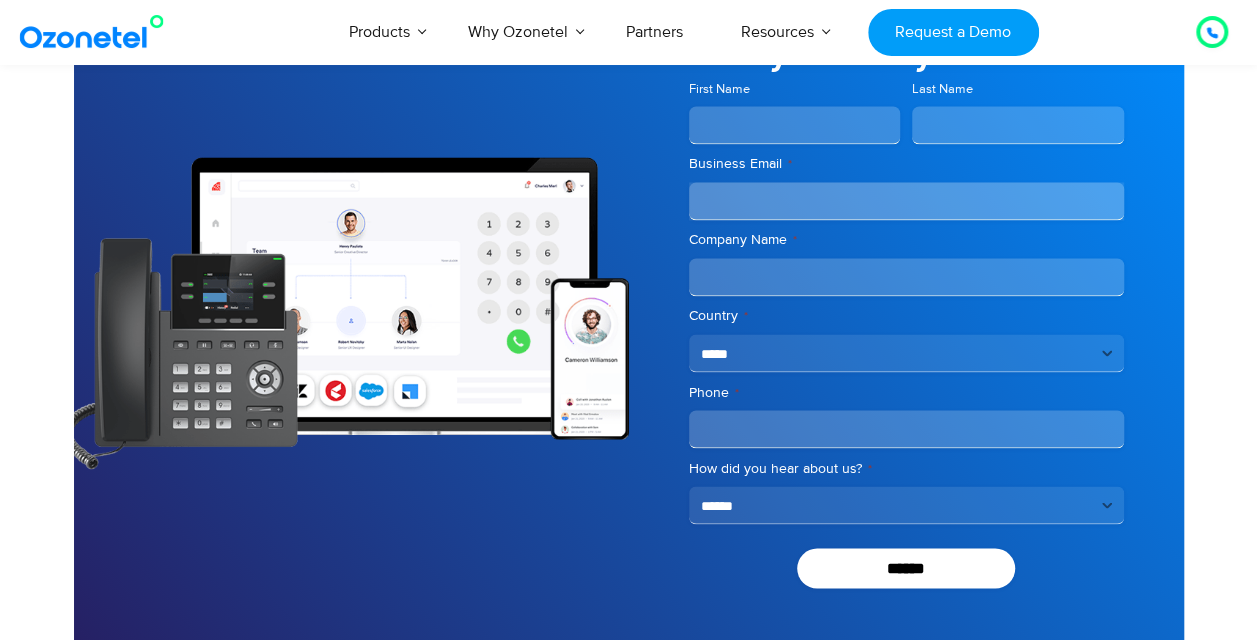 click on "Company Name *" at bounding box center [906, 277] 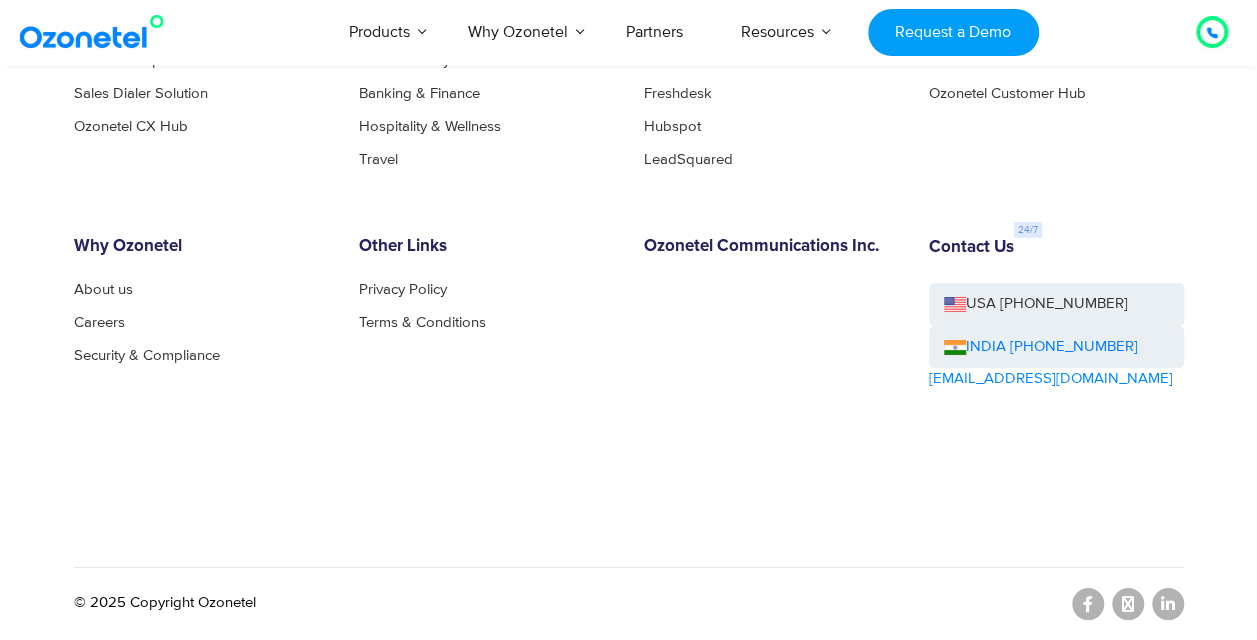 scroll, scrollTop: 7333, scrollLeft: 0, axis: vertical 